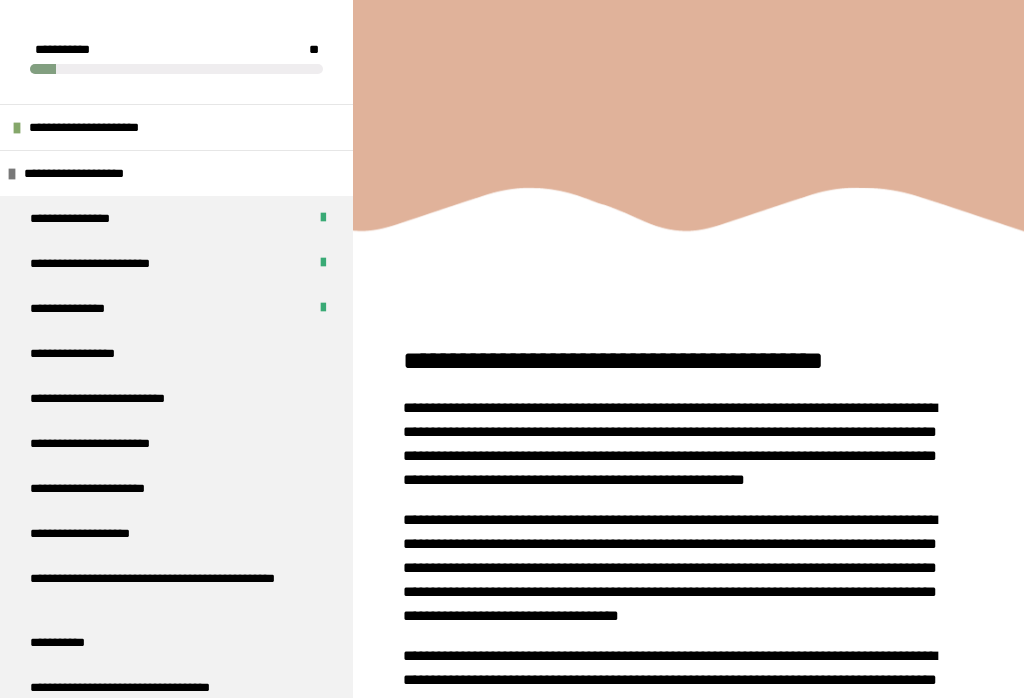 scroll, scrollTop: 1564, scrollLeft: 0, axis: vertical 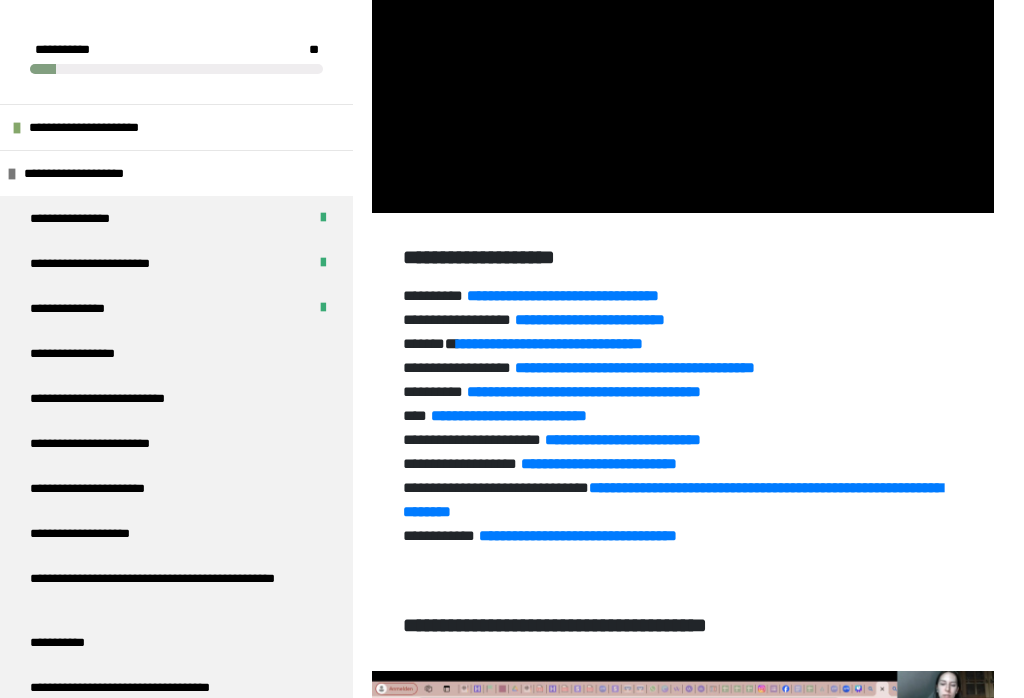 click at bounding box center [683, 38] 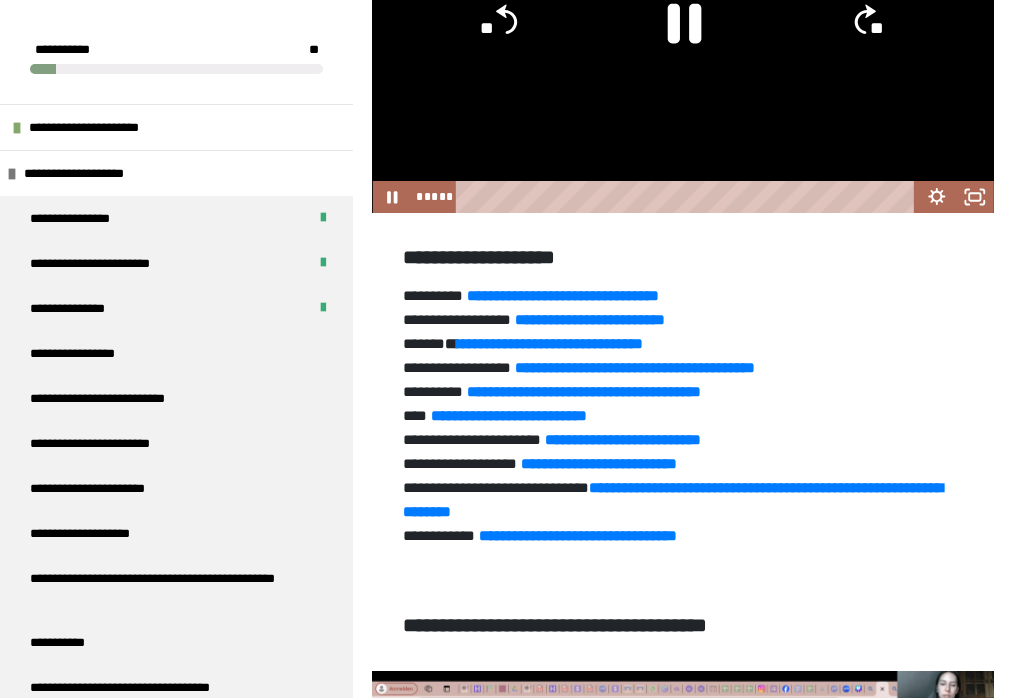 click 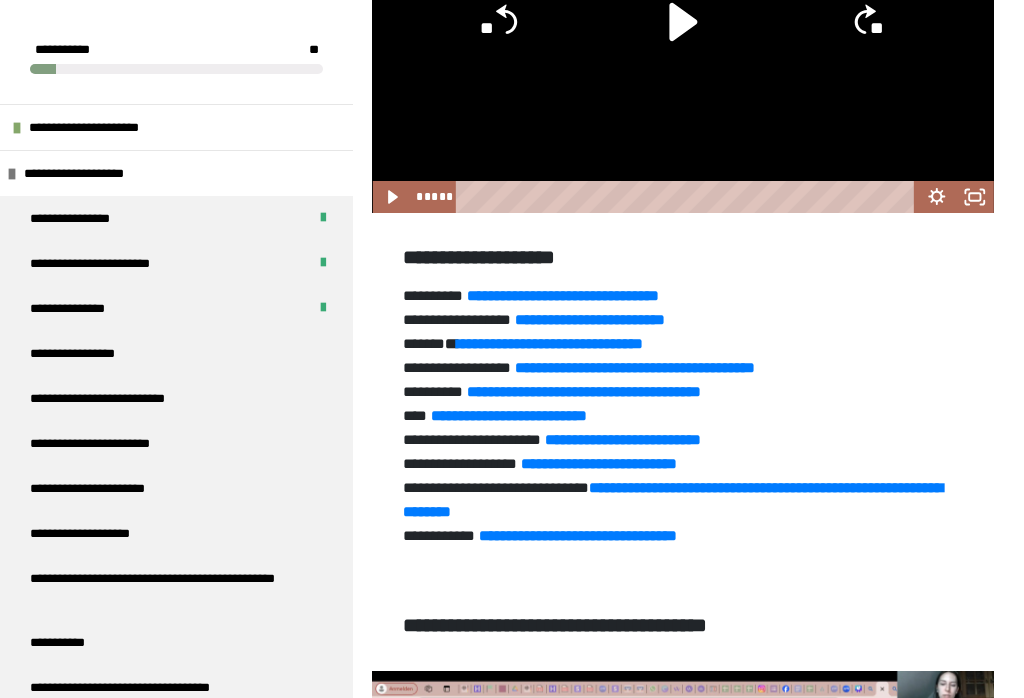 click 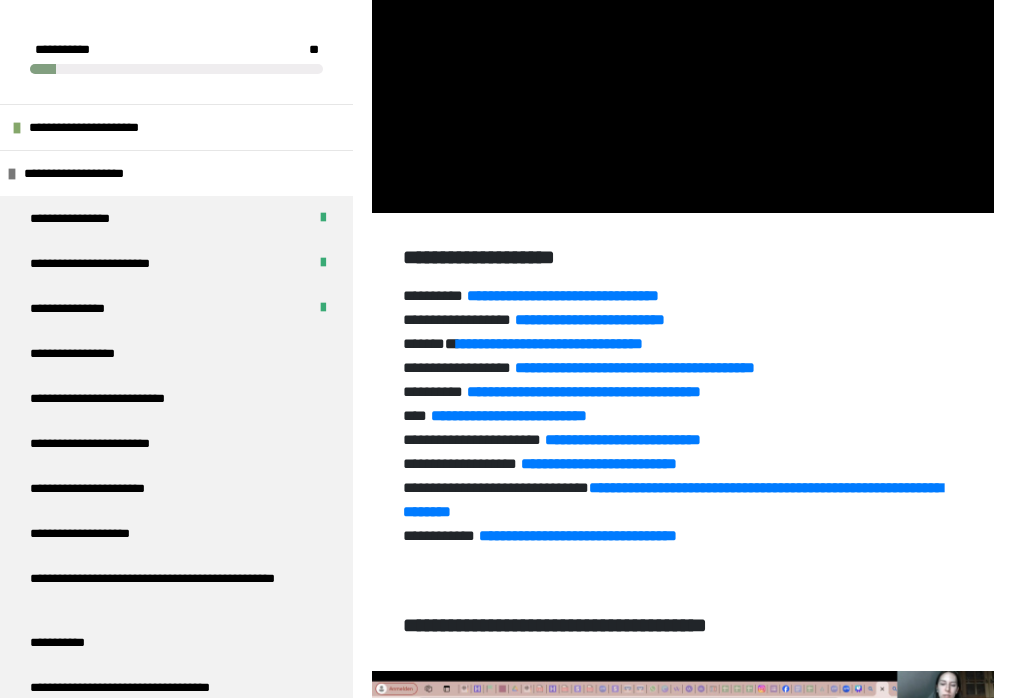 click at bounding box center [683, 38] 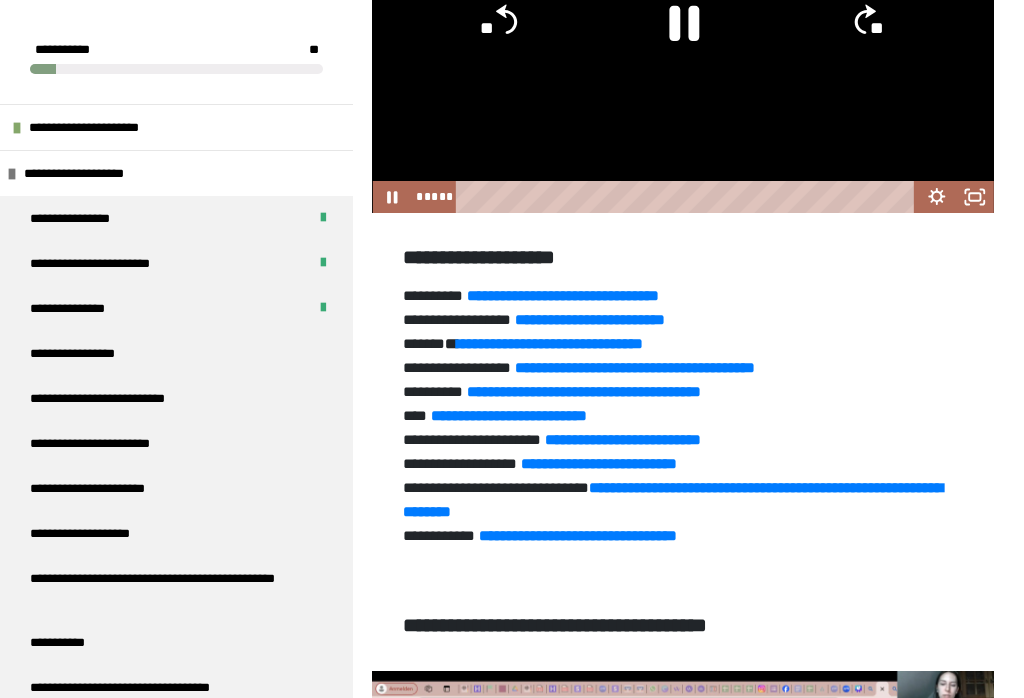 click on "**" 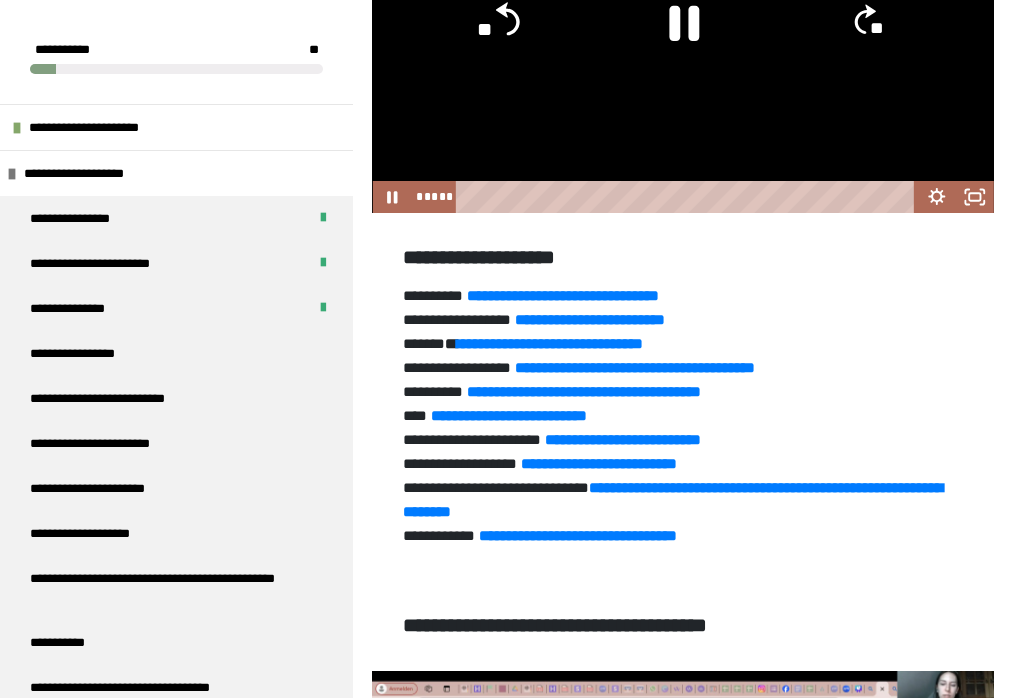 click on "**" 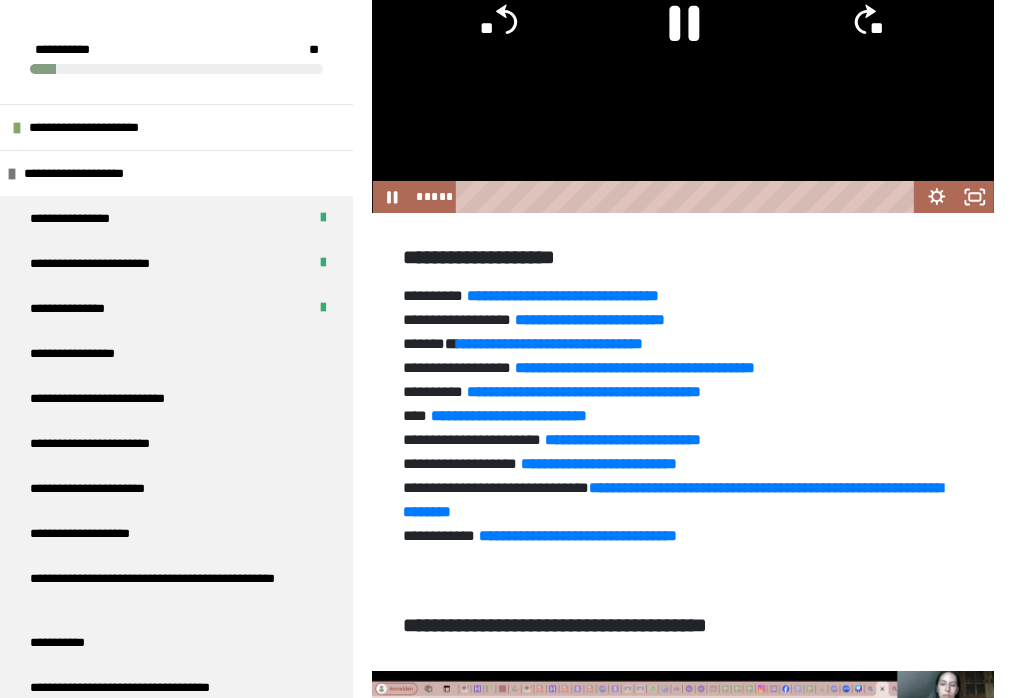 click on "**" 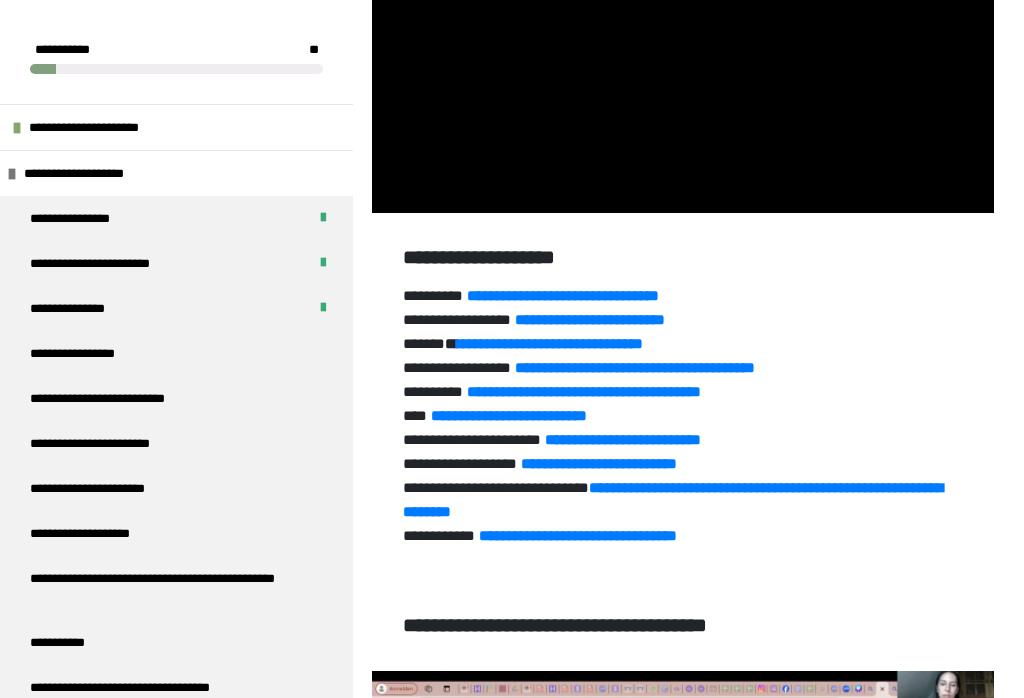 click at bounding box center [683, 38] 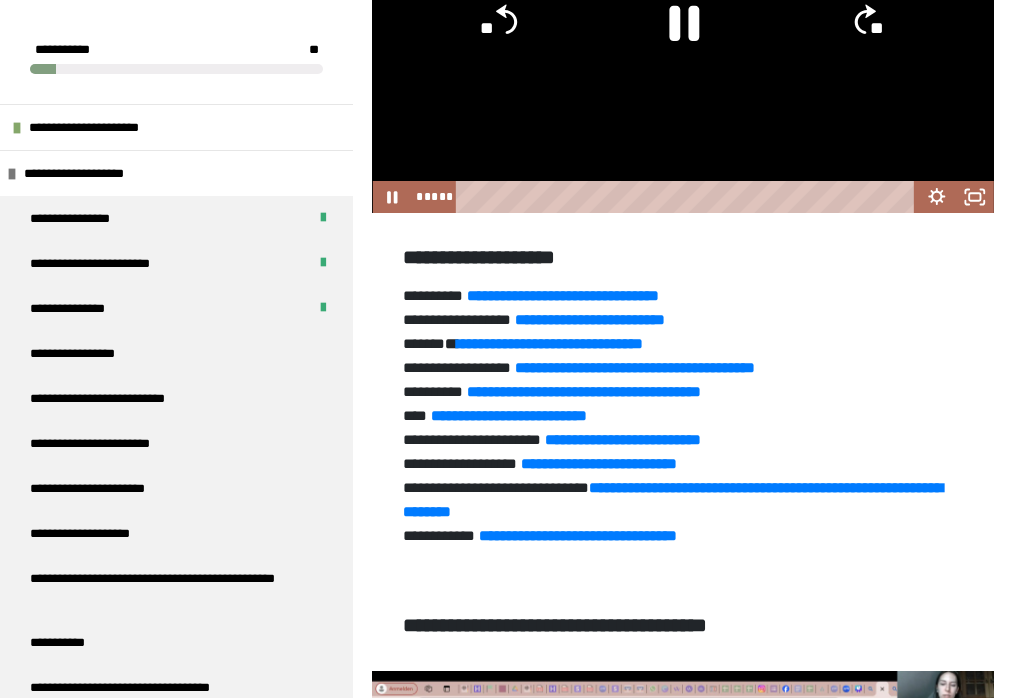 click 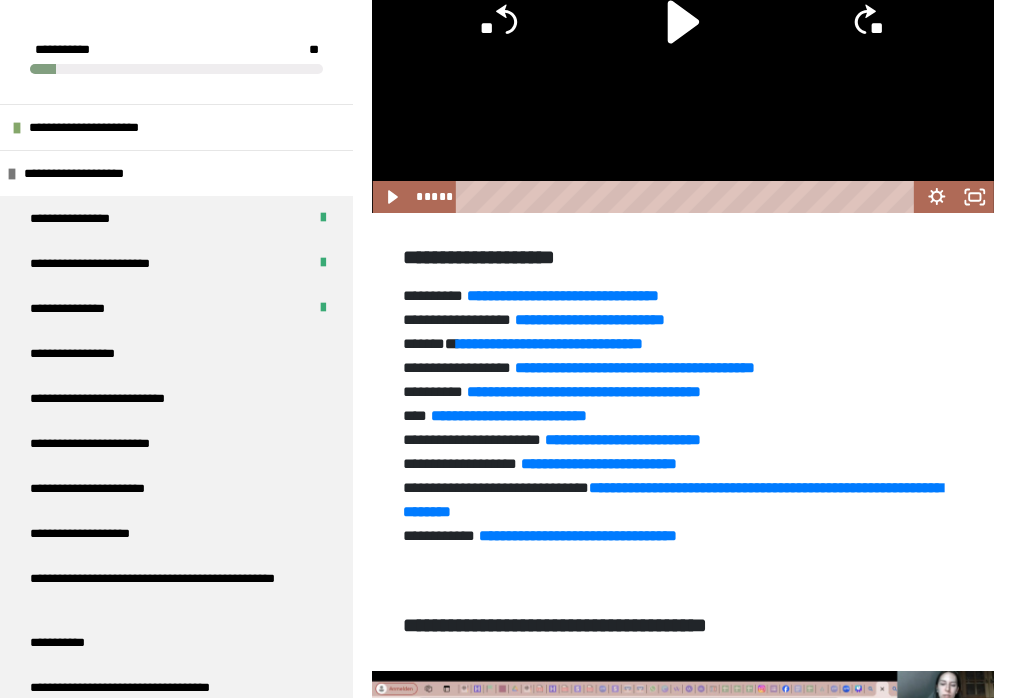 click 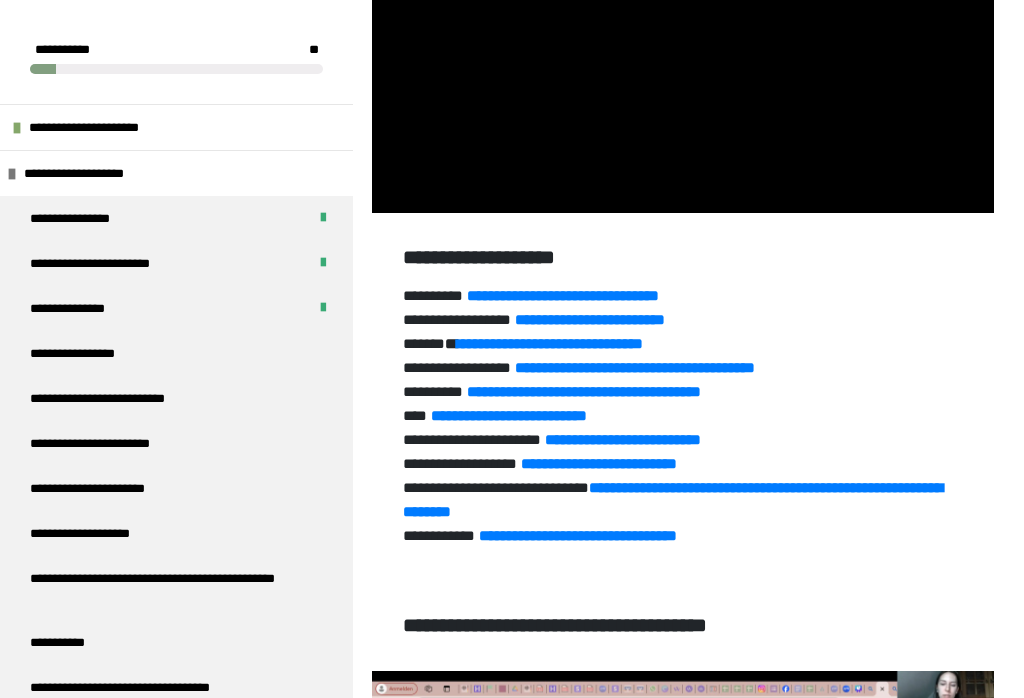 scroll, scrollTop: 1565, scrollLeft: 0, axis: vertical 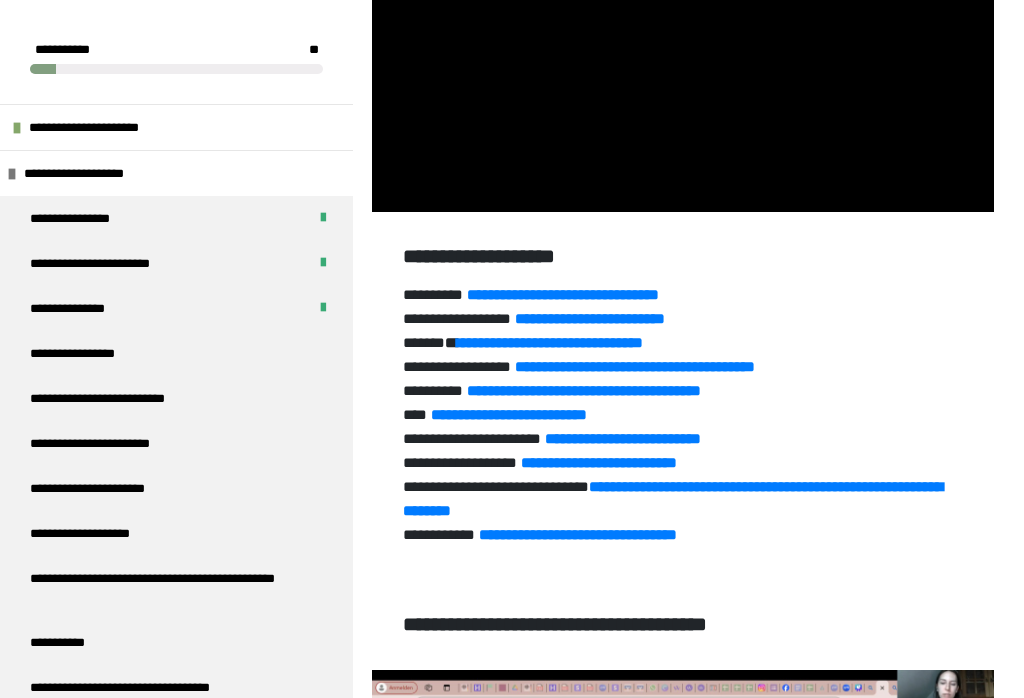 click at bounding box center (683, 37) 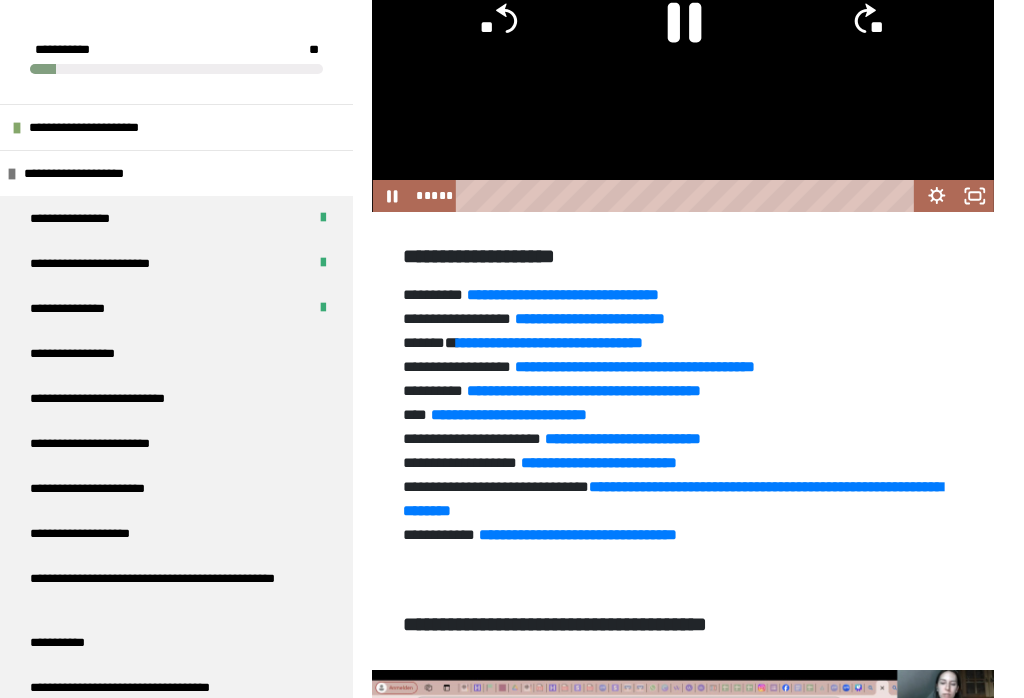 click 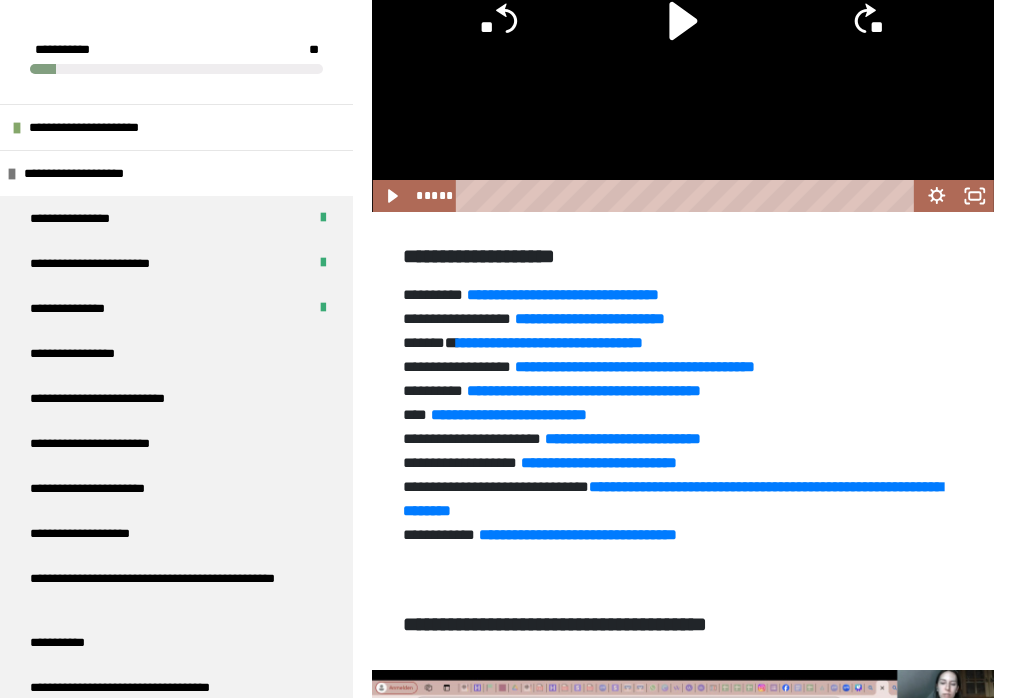 click 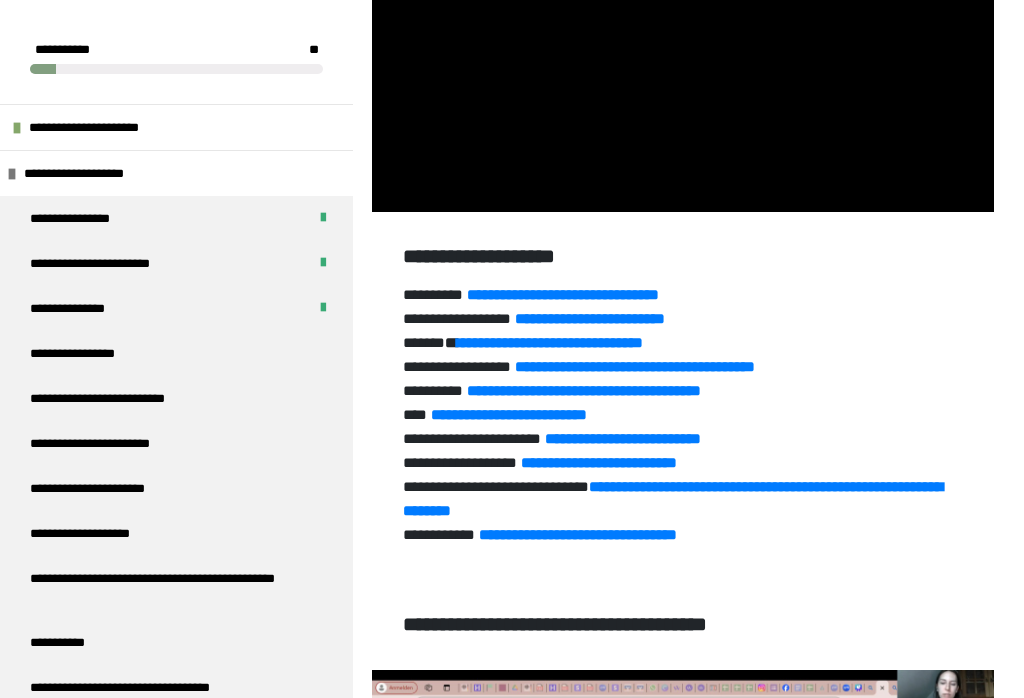 click at bounding box center [683, 37] 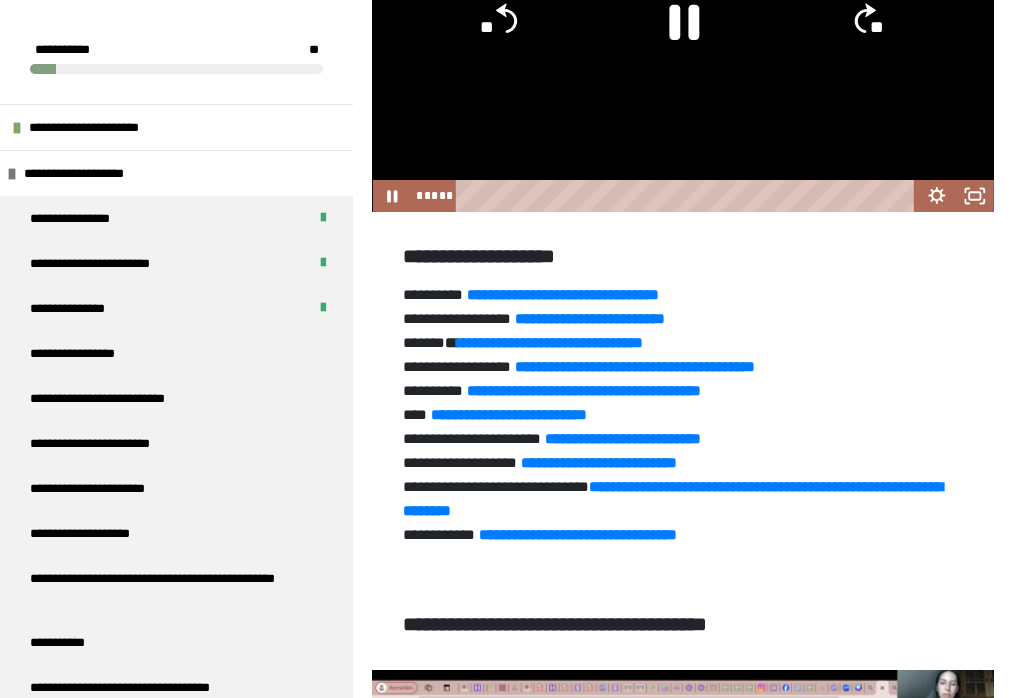 click 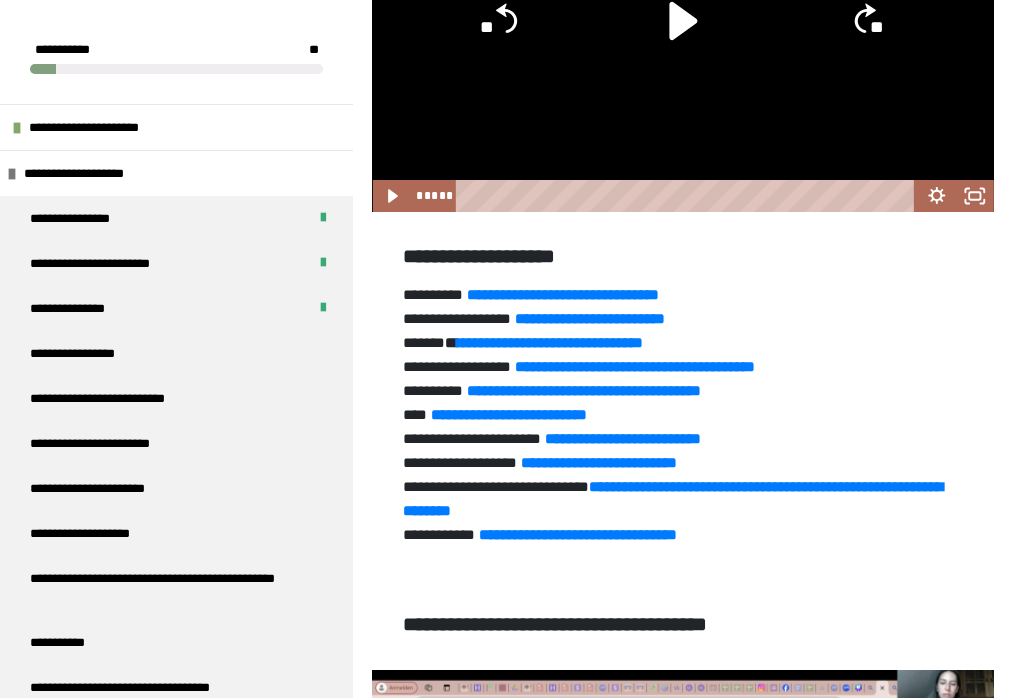 click 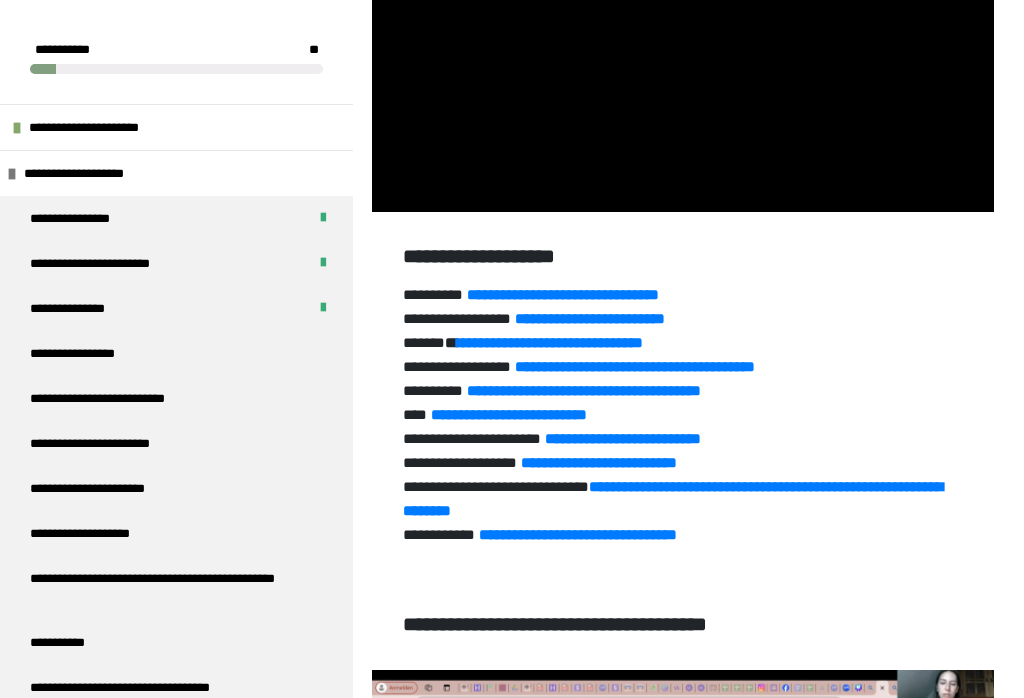 click at bounding box center (683, 37) 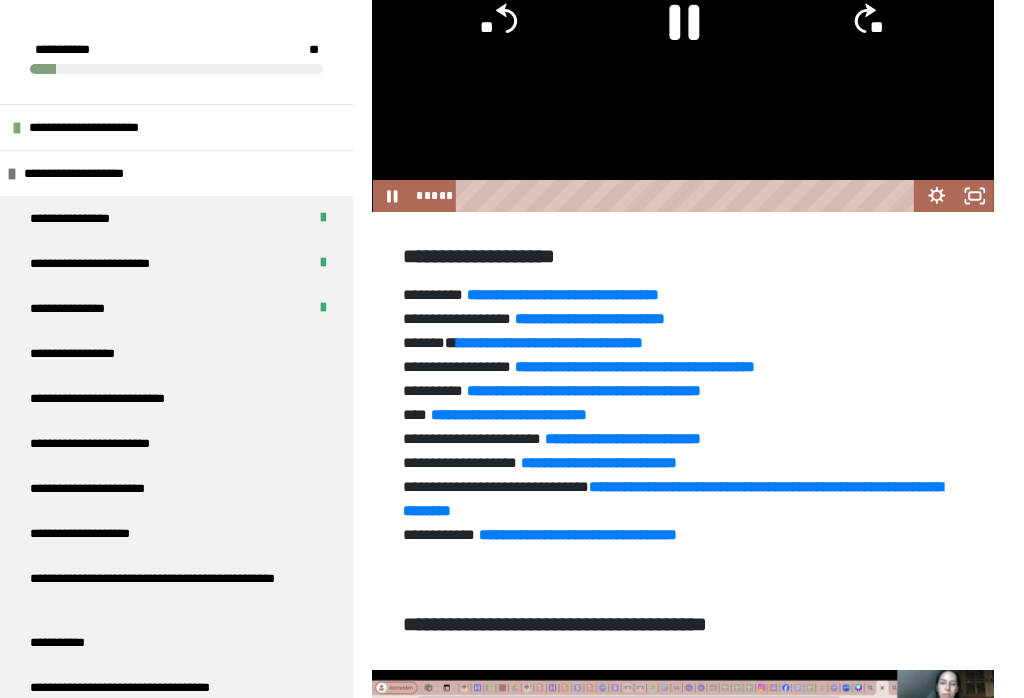 click 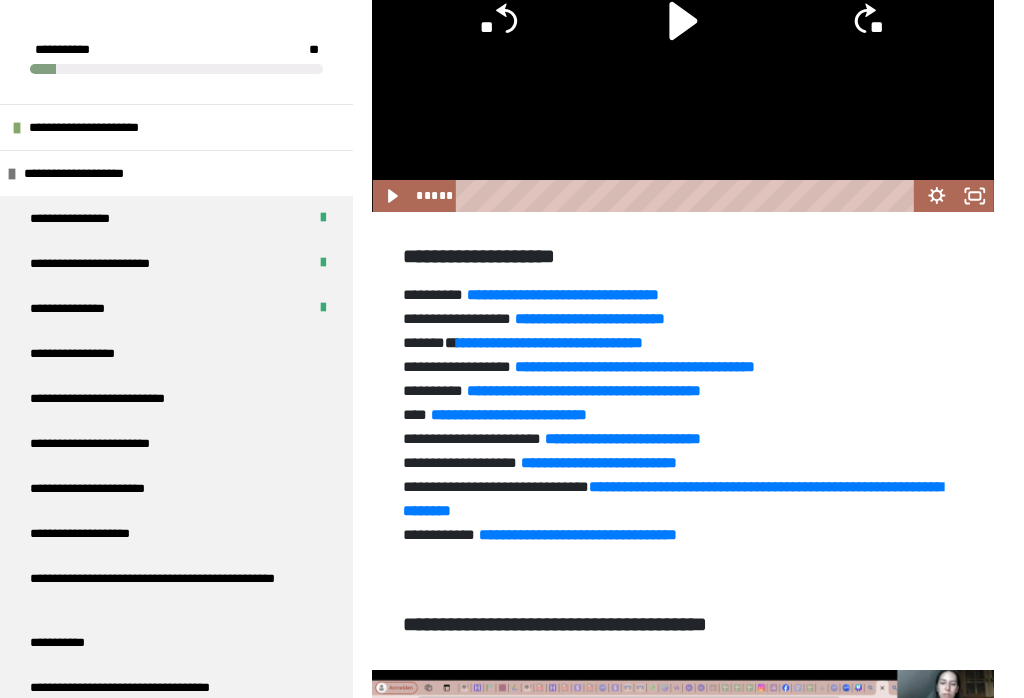 click 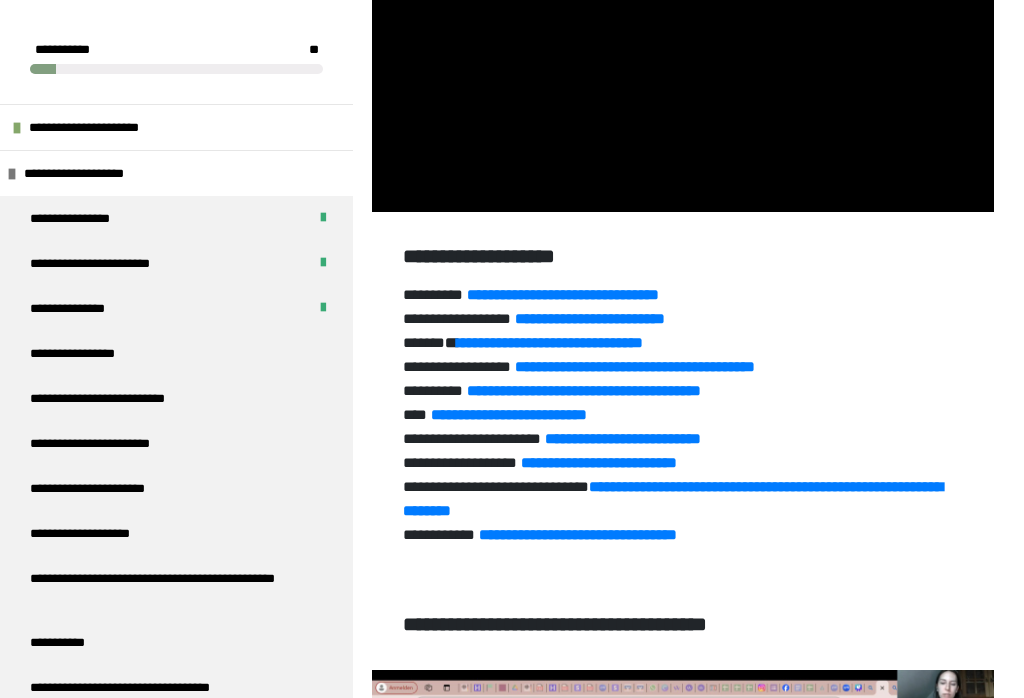 click at bounding box center [683, 37] 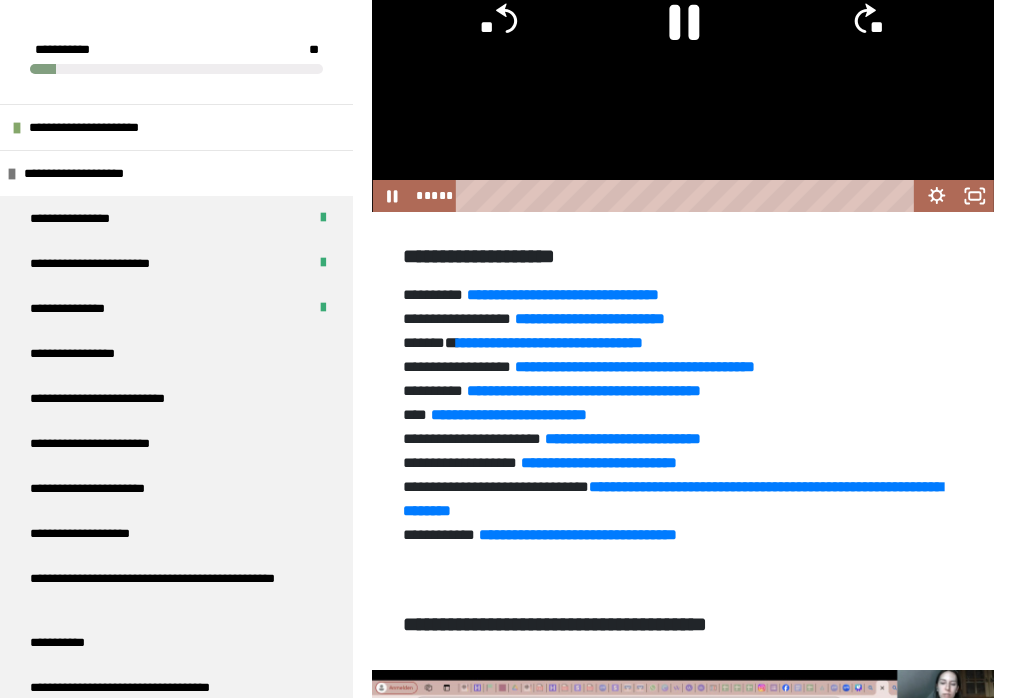 click on "**" 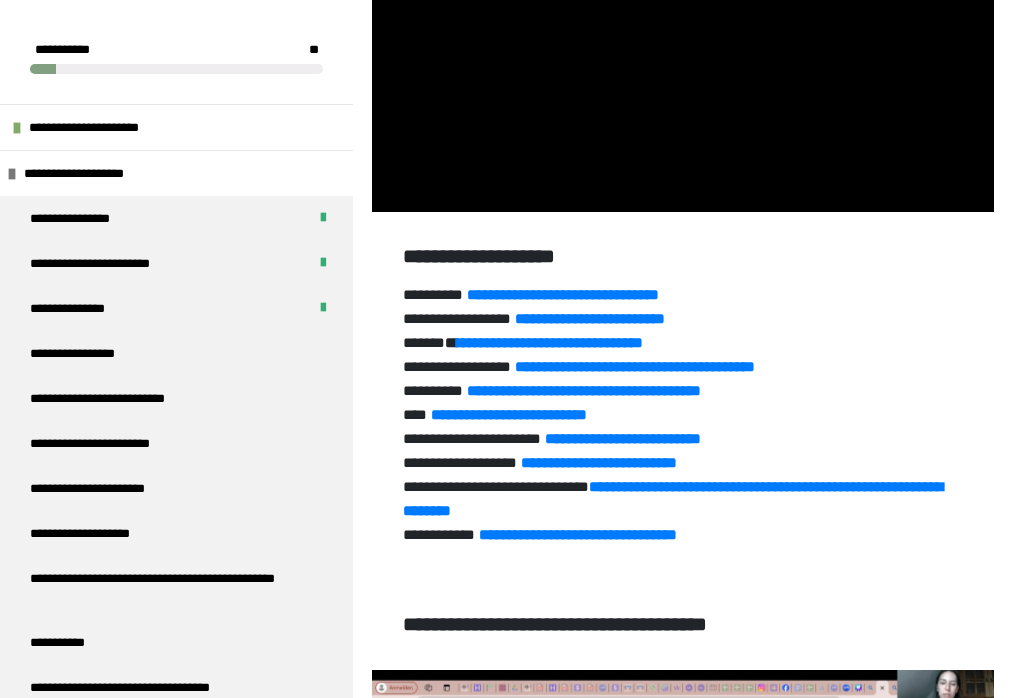 click at bounding box center [683, 37] 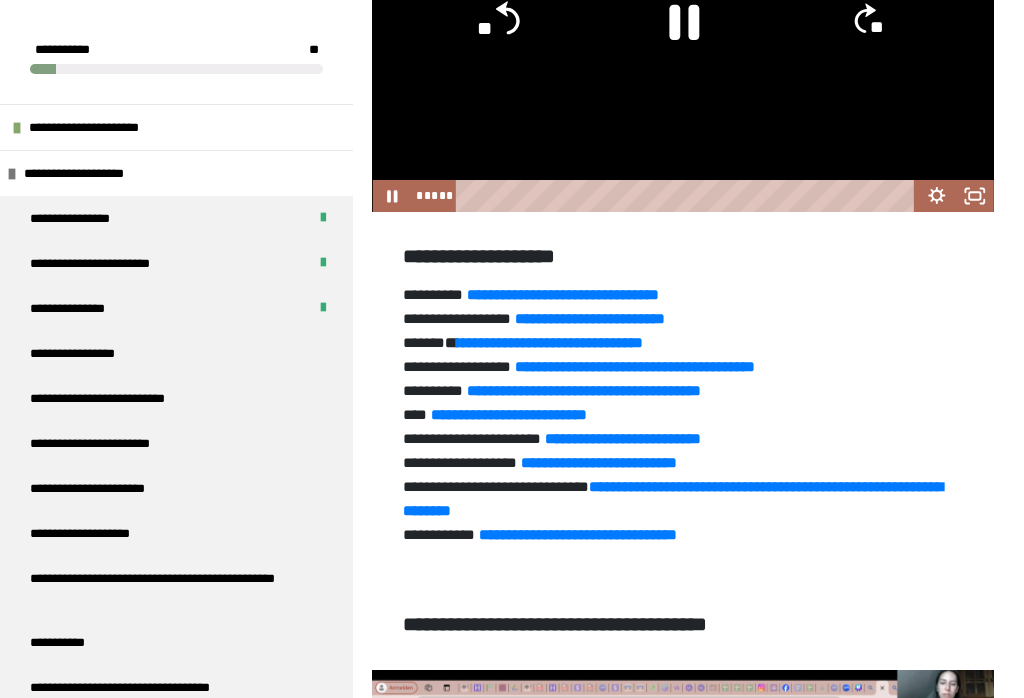 click on "**" 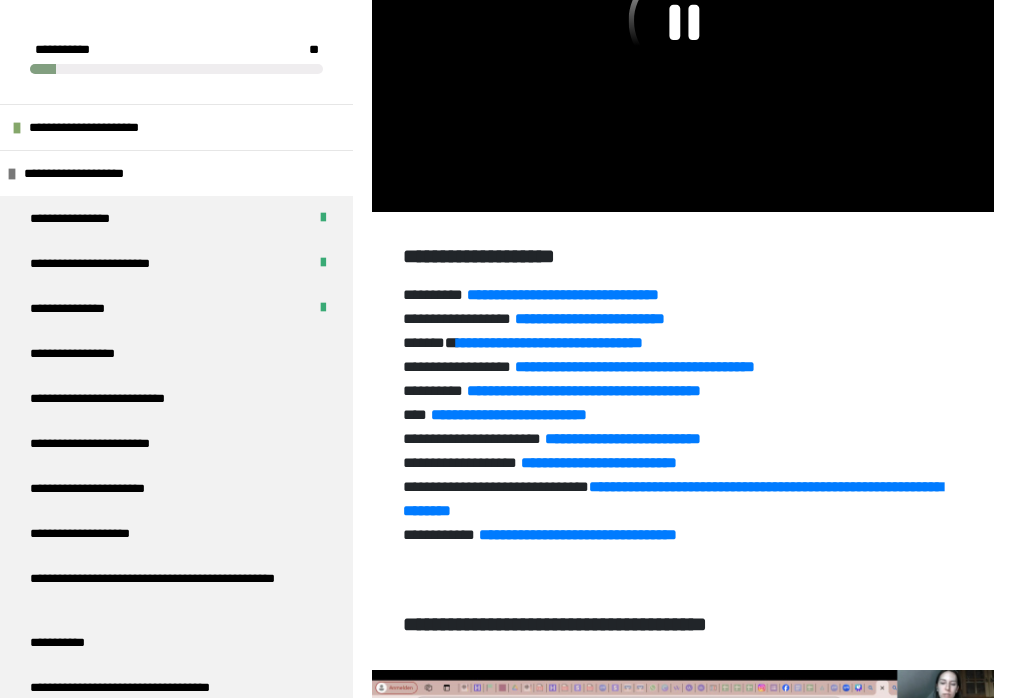 click at bounding box center [683, 37] 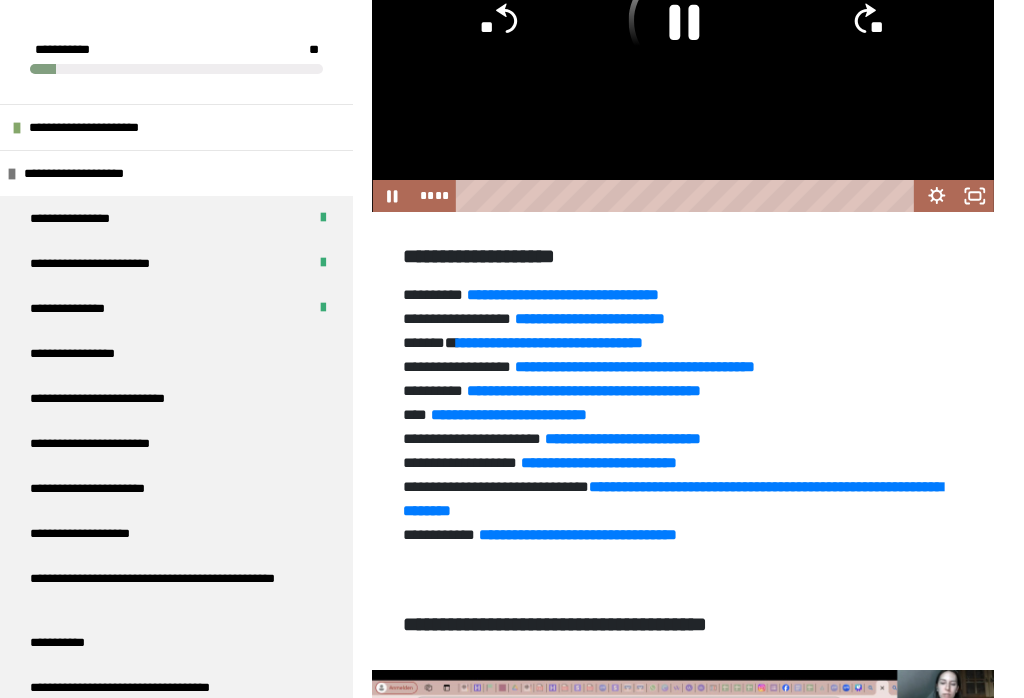 click at bounding box center [683, 37] 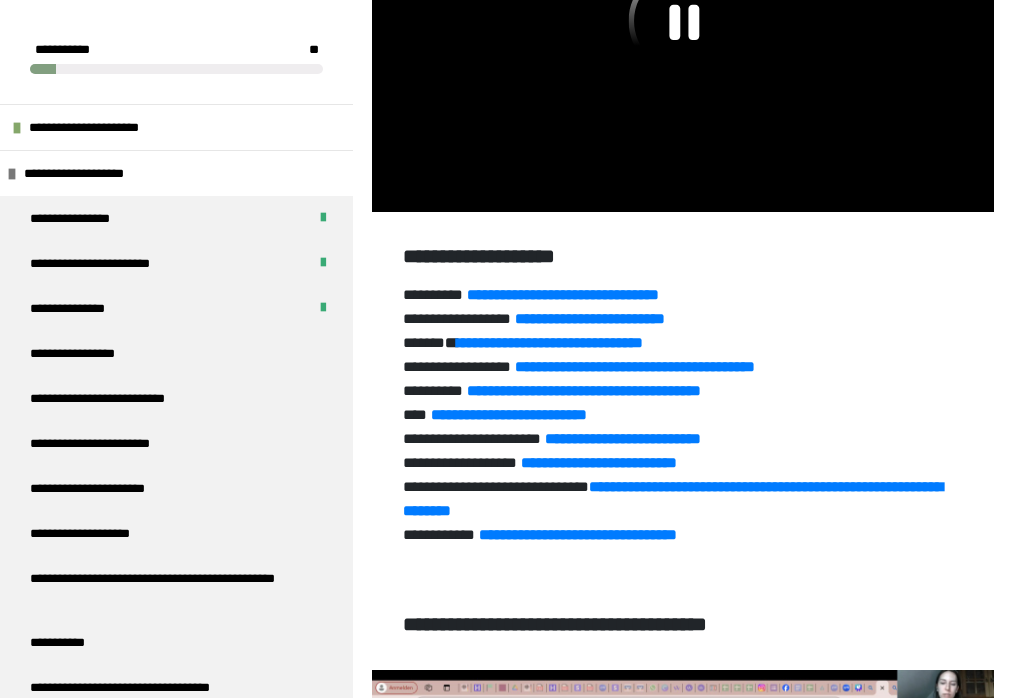 click at bounding box center (683, 37) 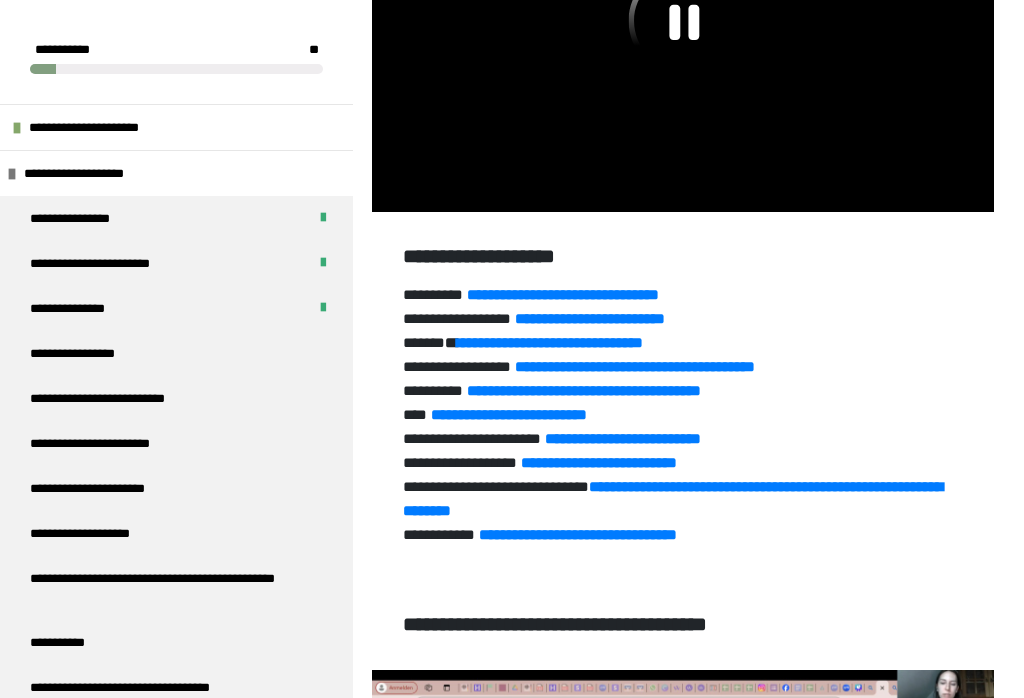 click at bounding box center [683, 37] 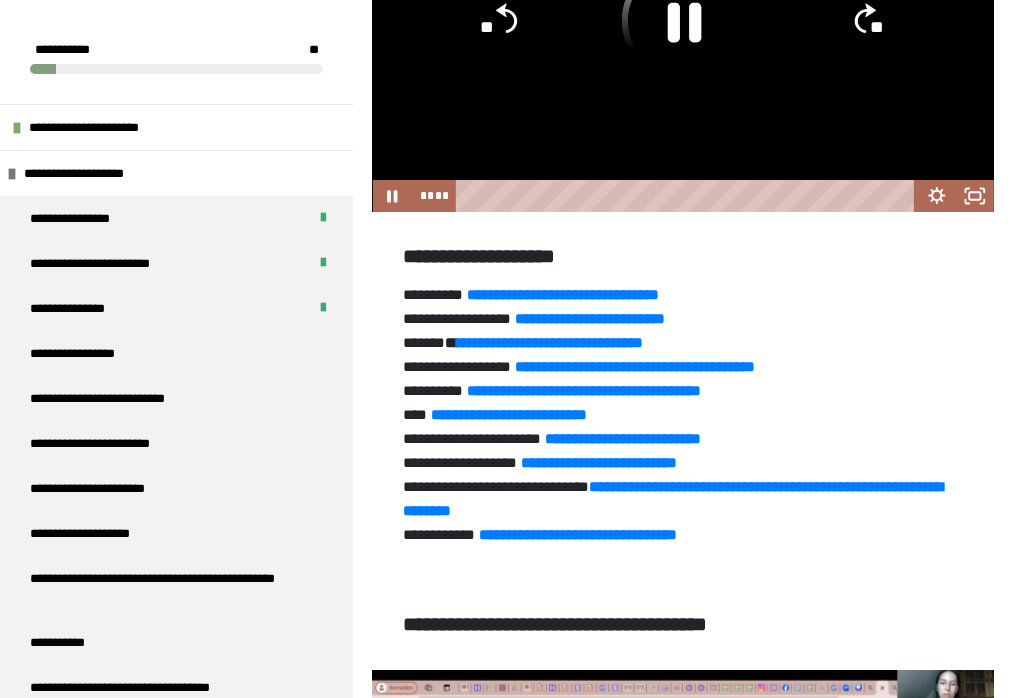 click 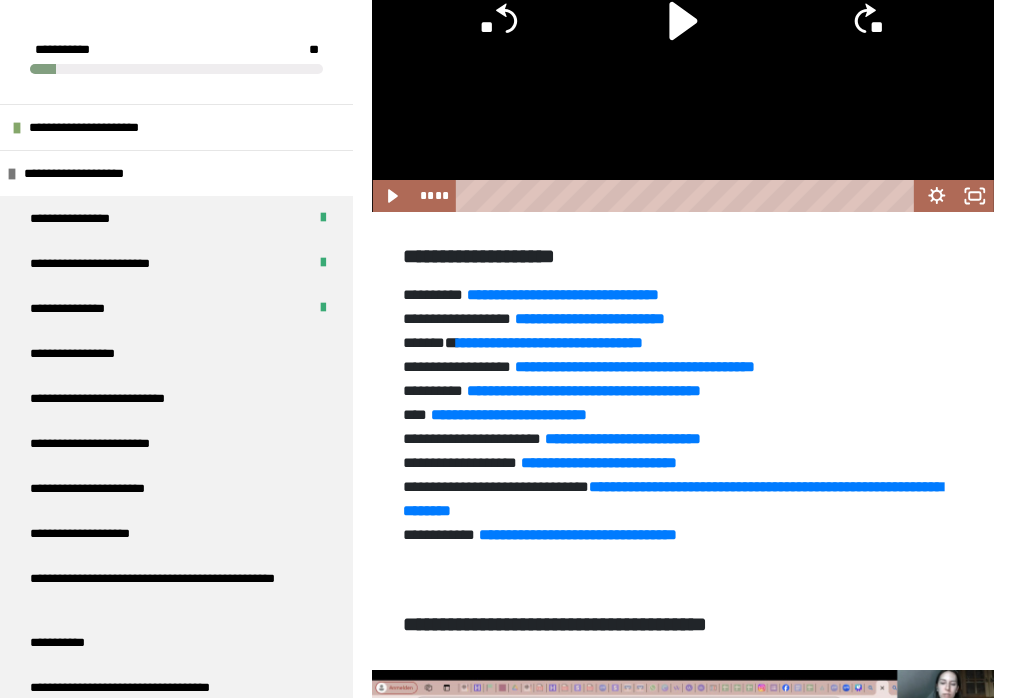 click 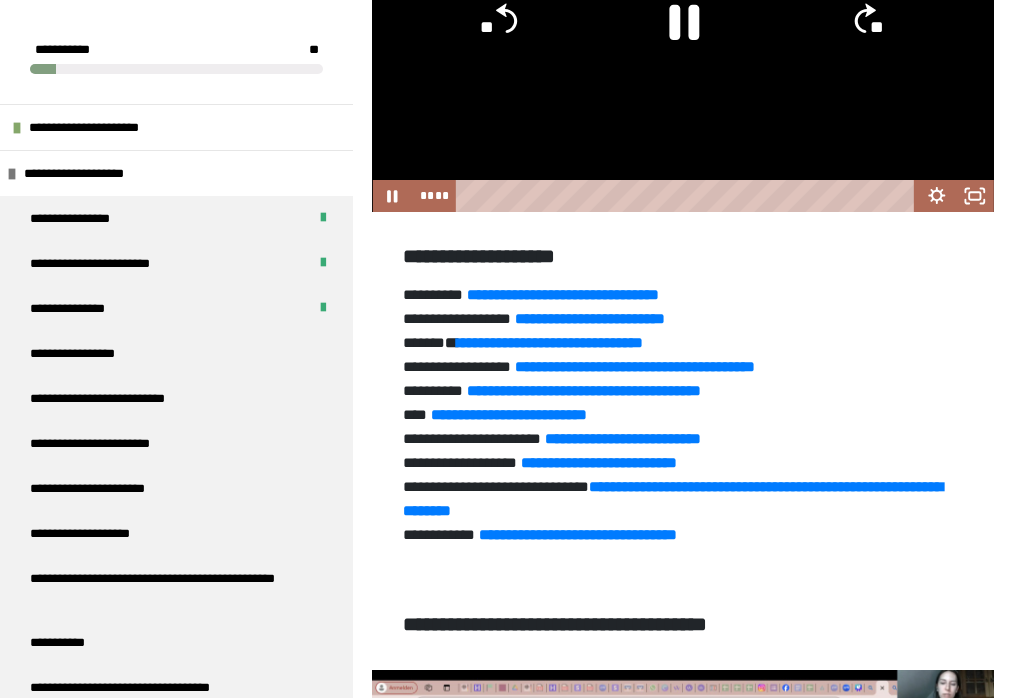 click 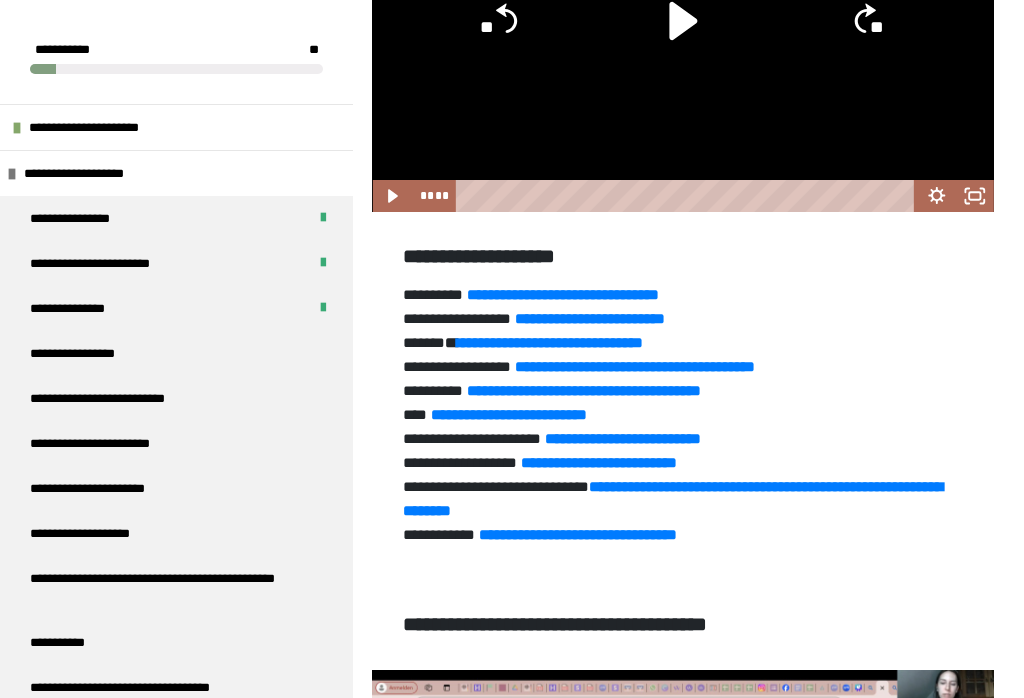 click 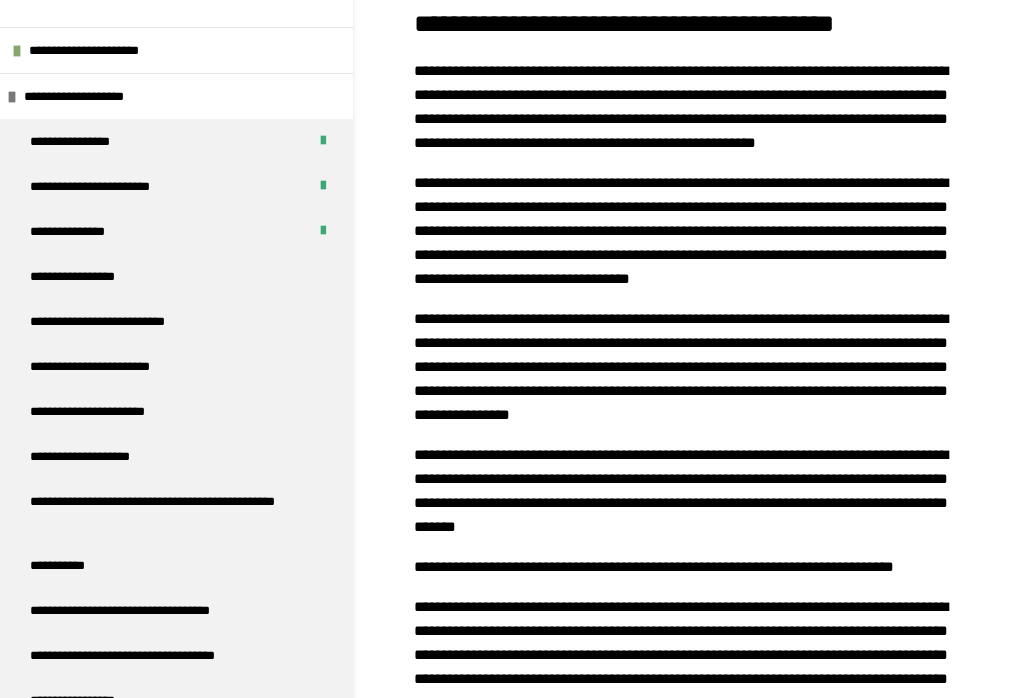 scroll, scrollTop: 0, scrollLeft: 0, axis: both 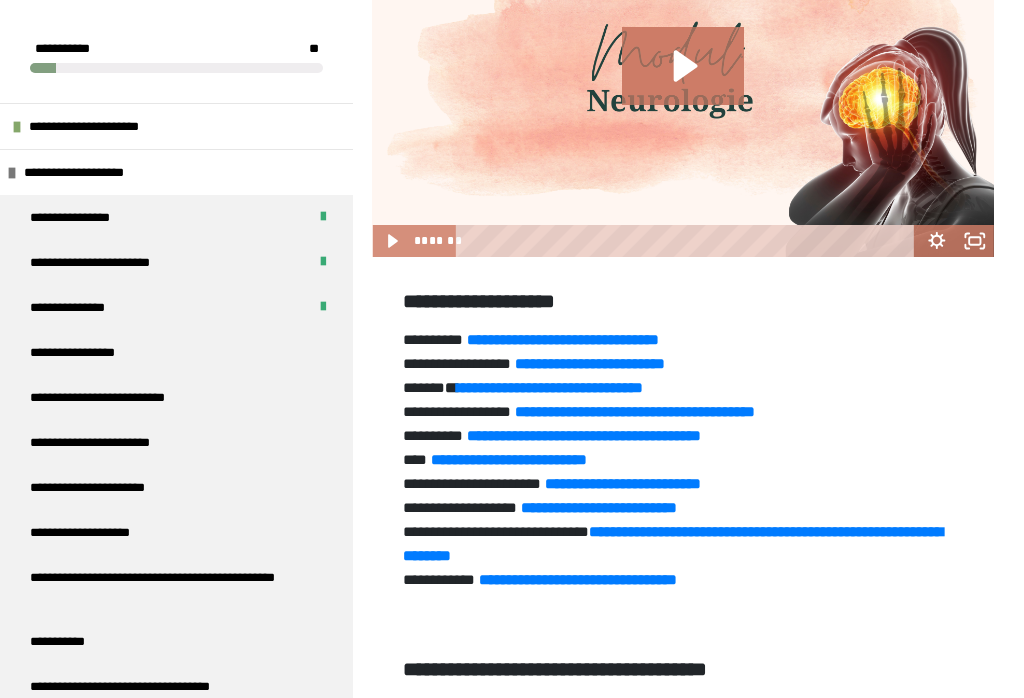 click 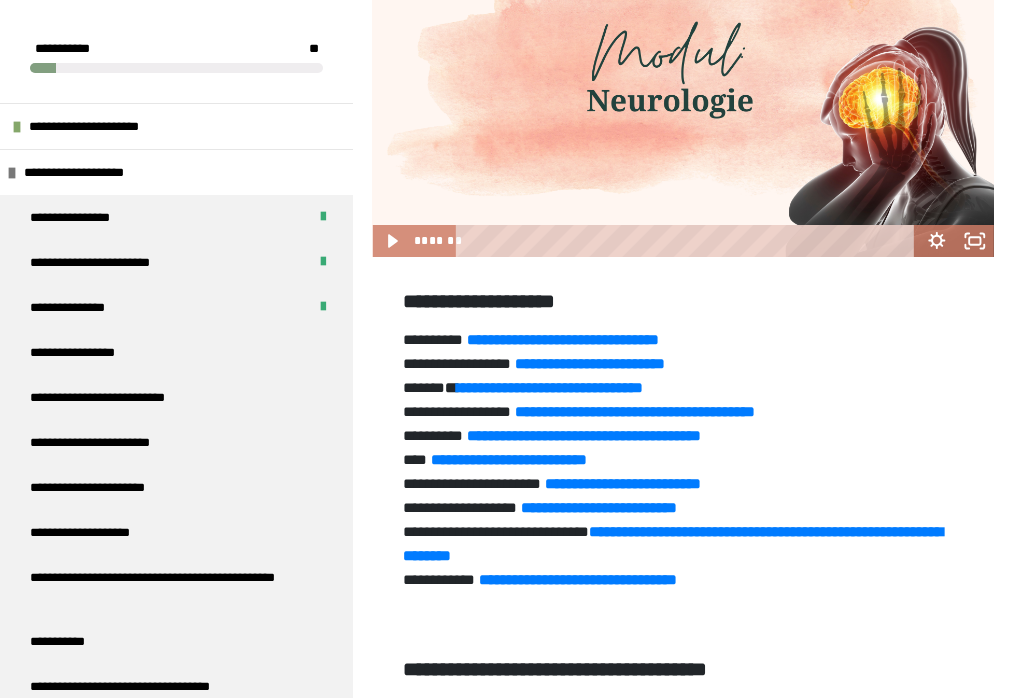 scroll, scrollTop: 1520, scrollLeft: 0, axis: vertical 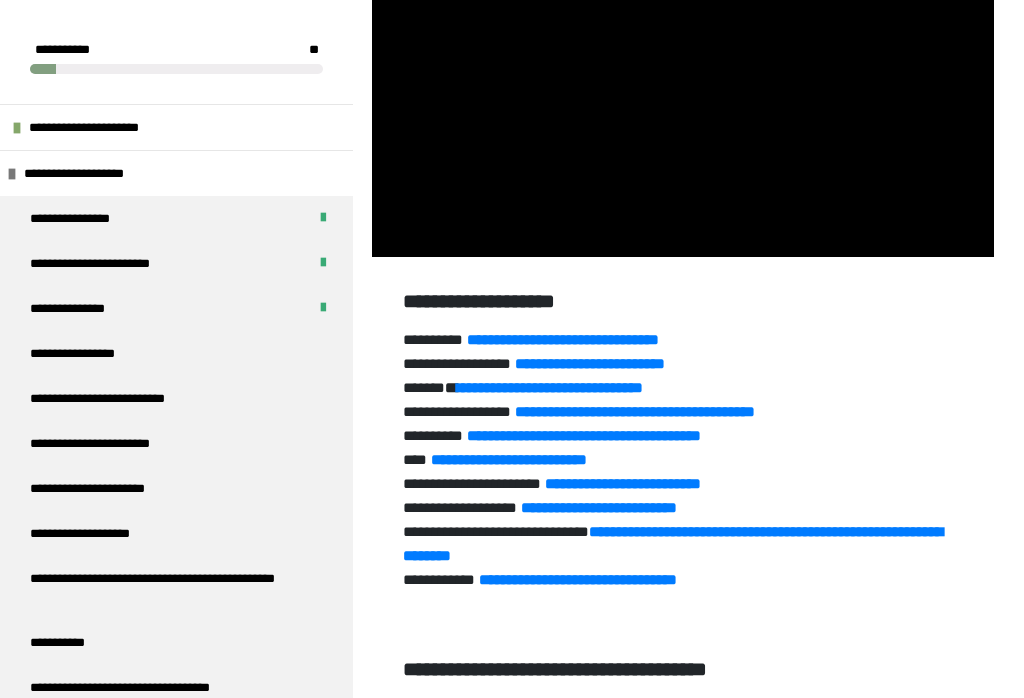 click at bounding box center [683, 82] 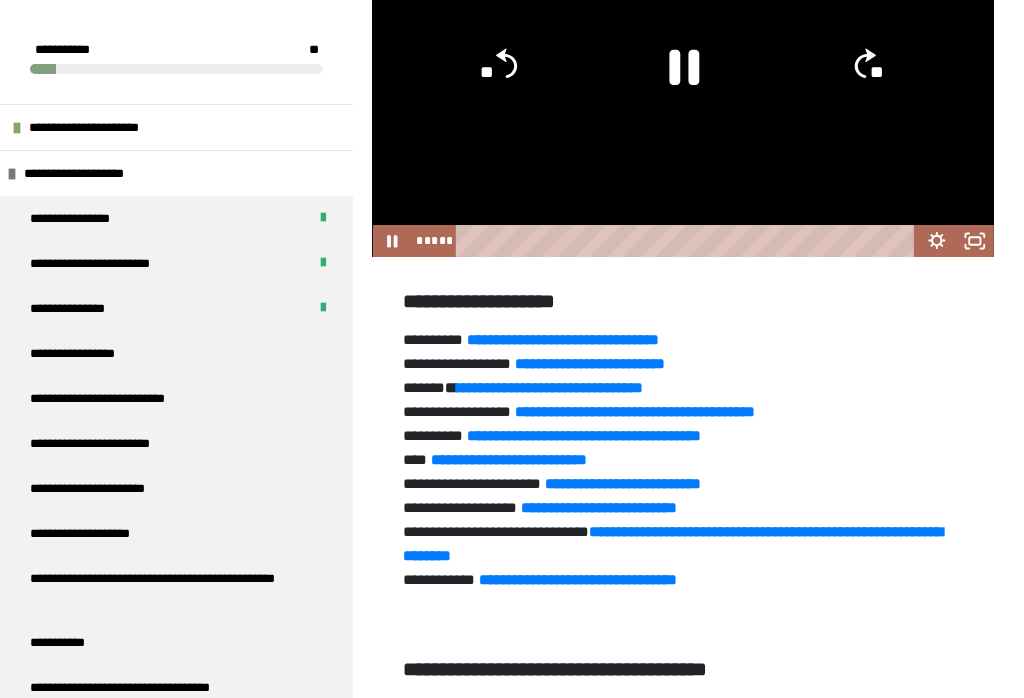 click on "**" 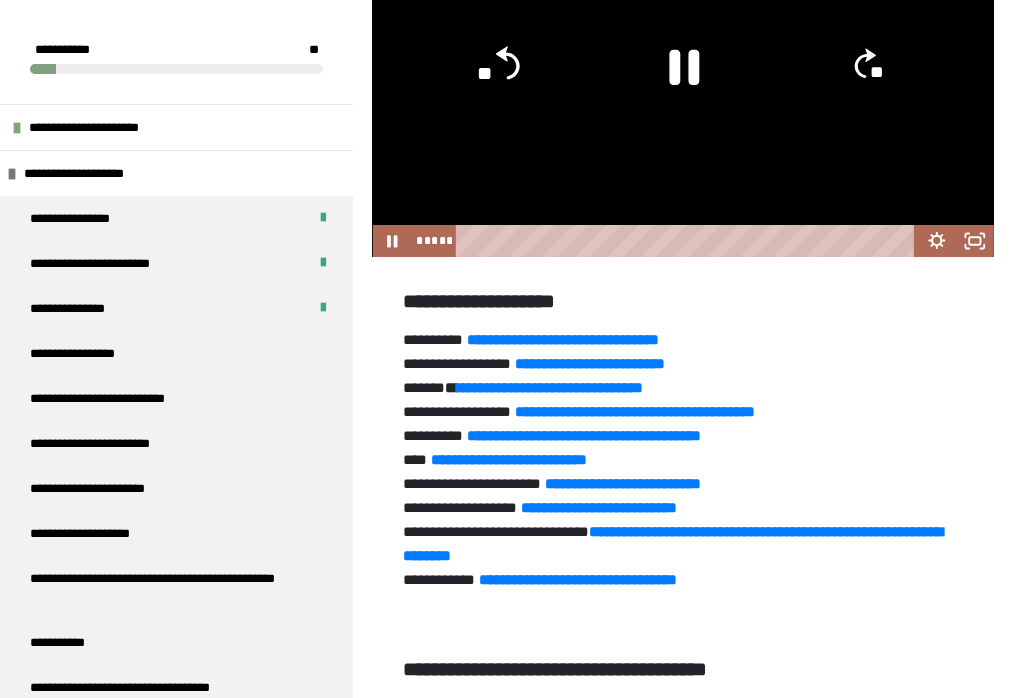 click on "**" 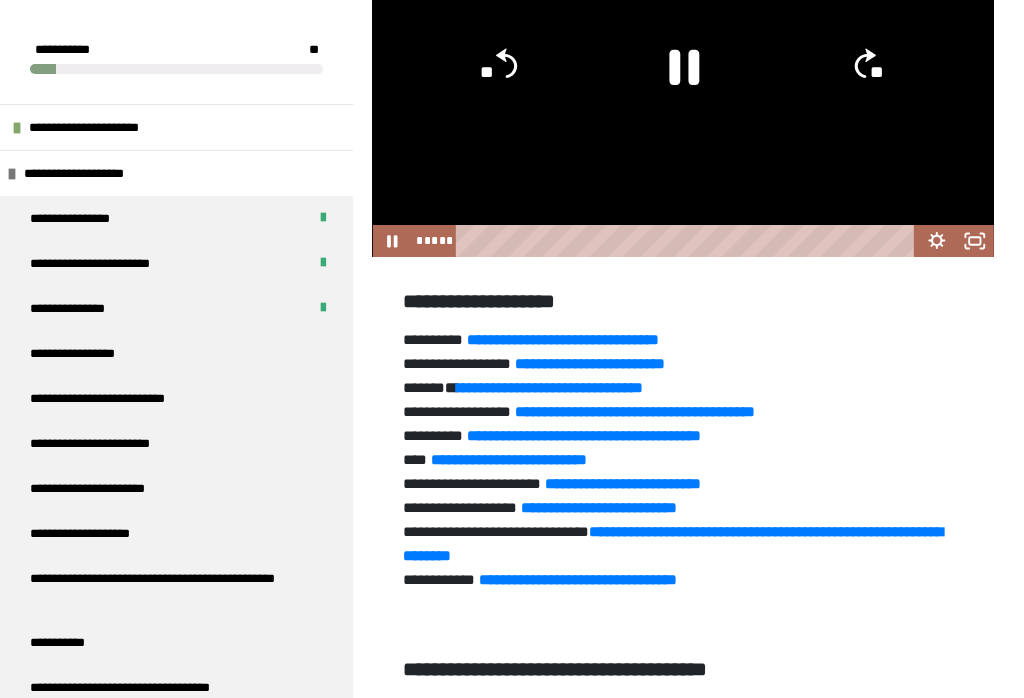 click on "**" 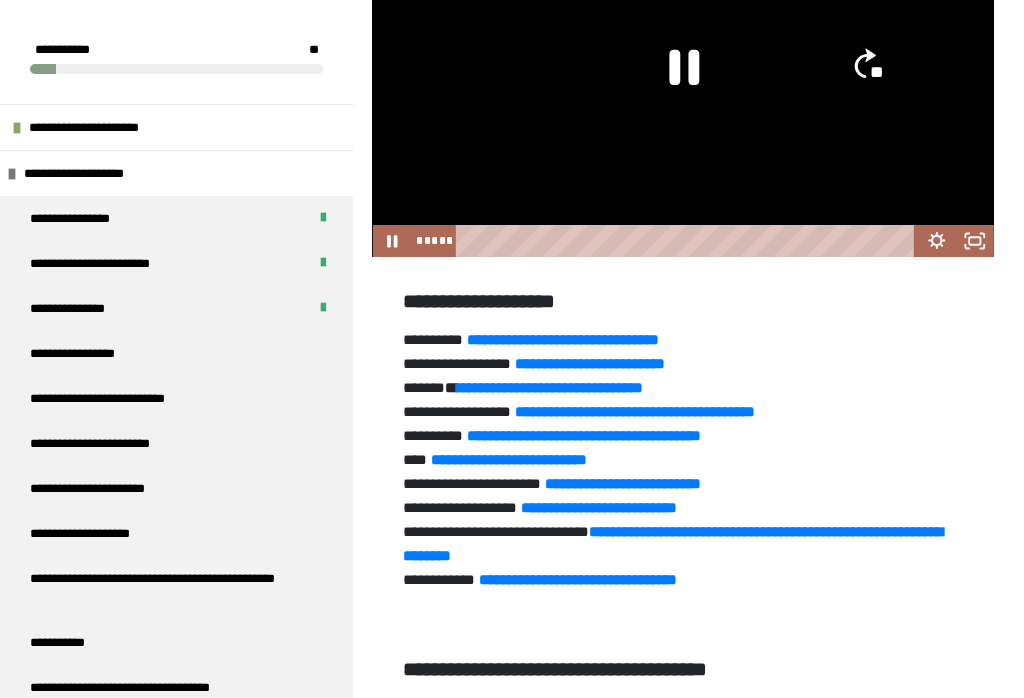 click on "**" 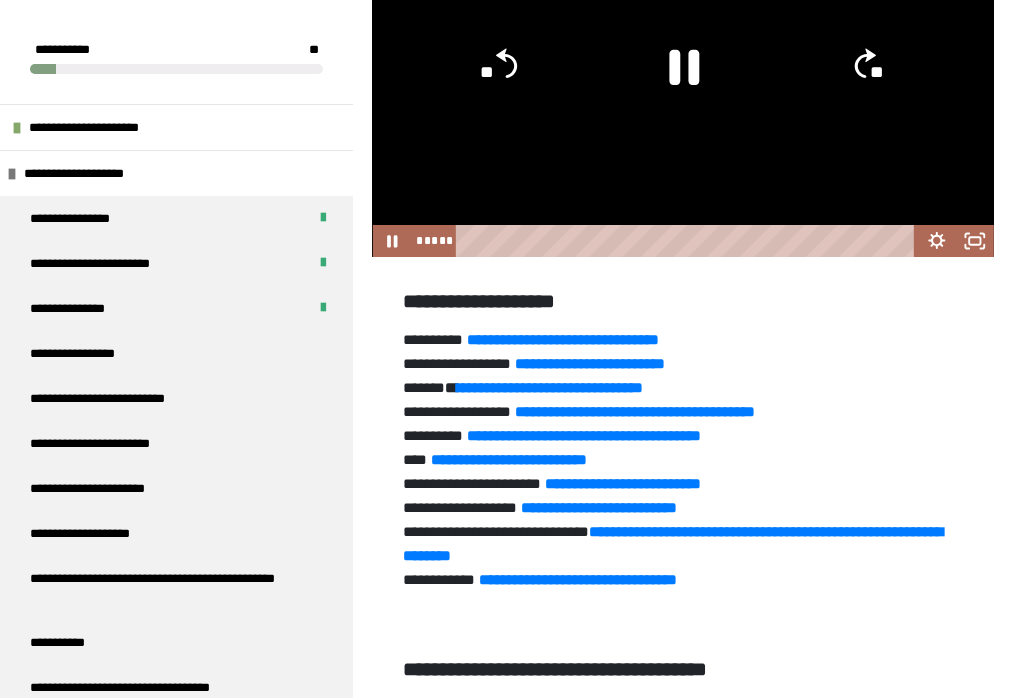click on "**" 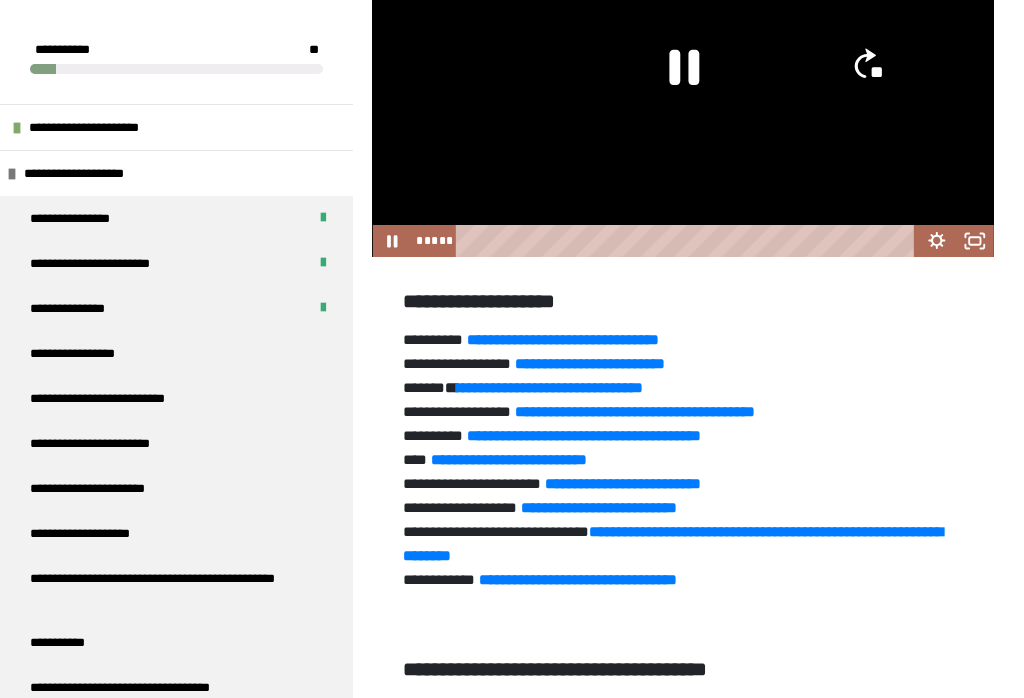 click on "**" 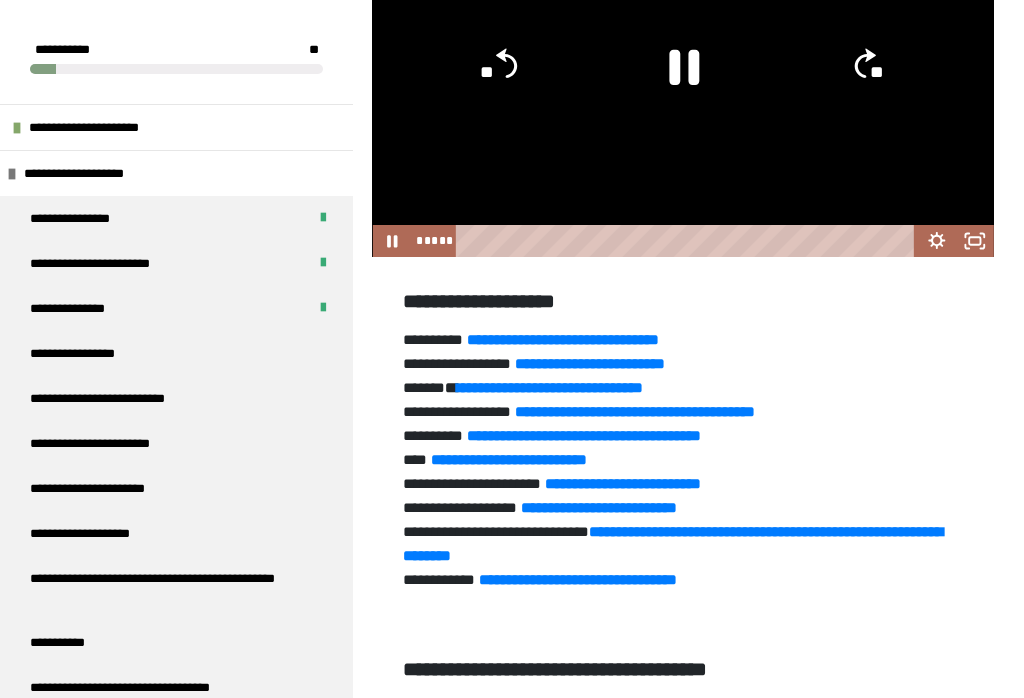 click 